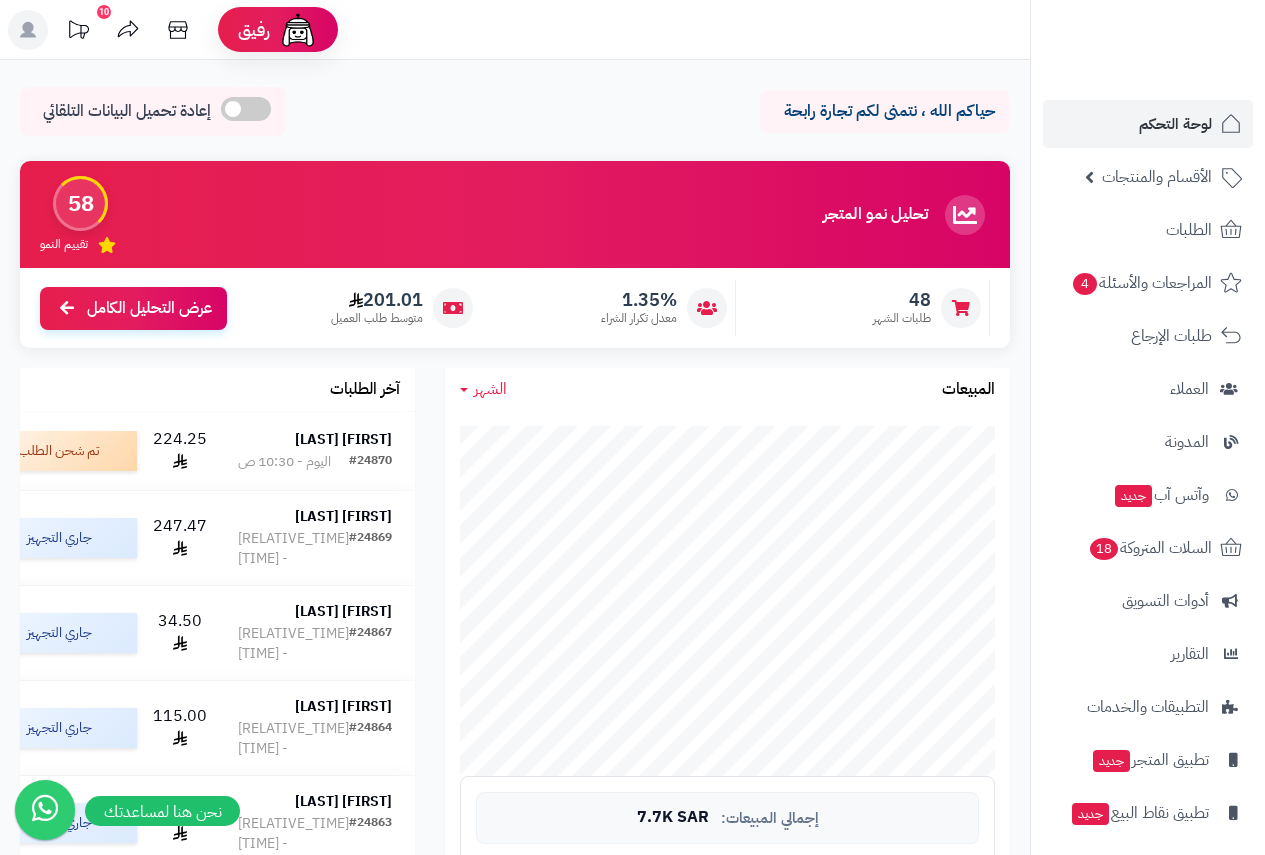 scroll, scrollTop: 0, scrollLeft: 0, axis: both 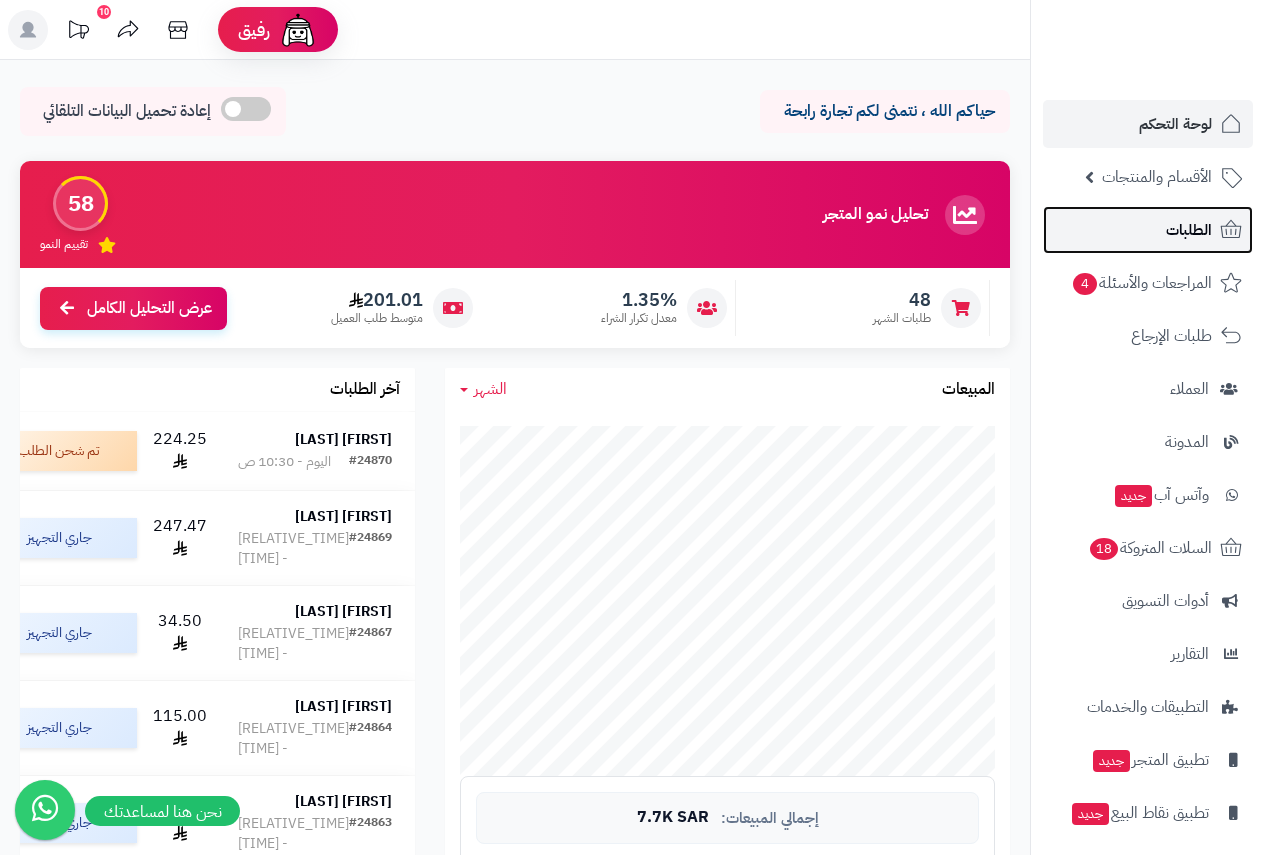 click on "الطلبات" at bounding box center [1189, 230] 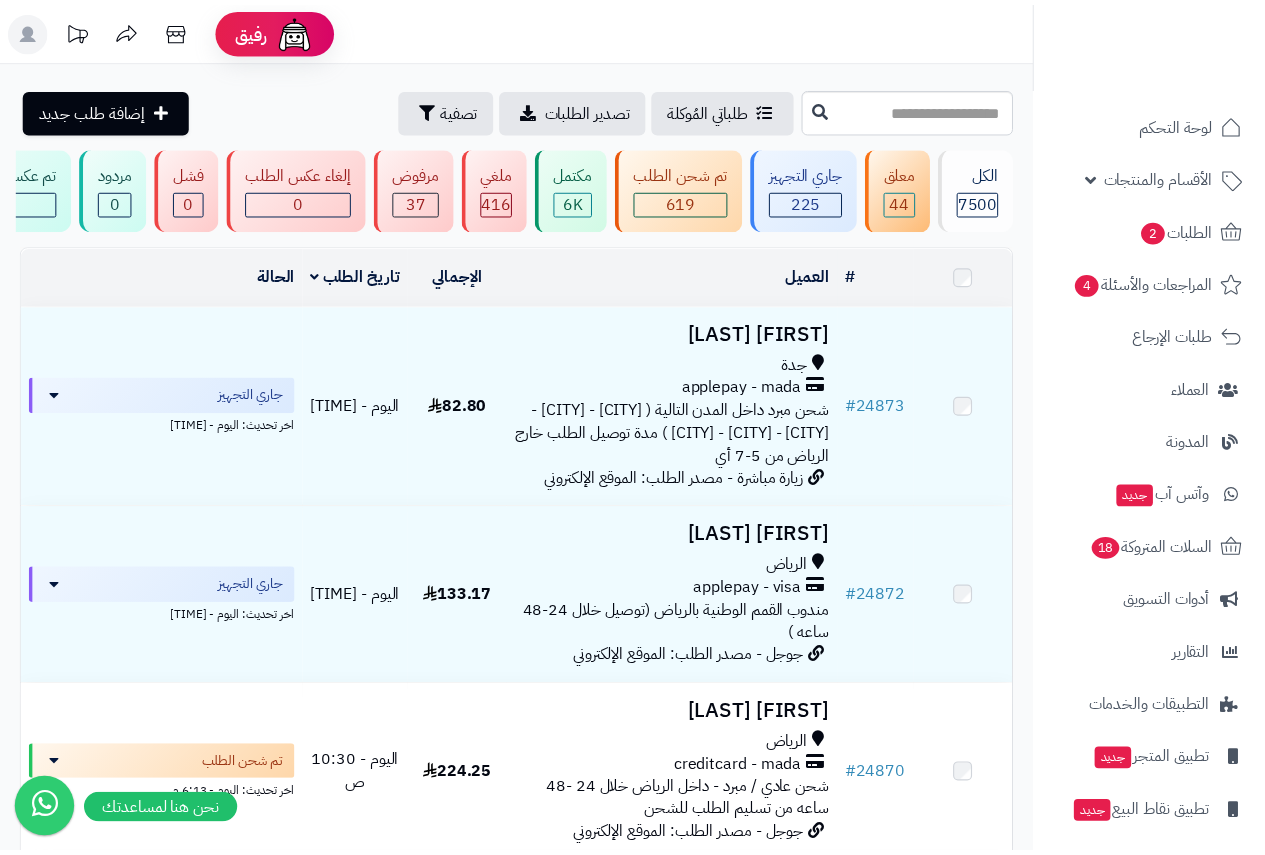 scroll, scrollTop: 0, scrollLeft: 0, axis: both 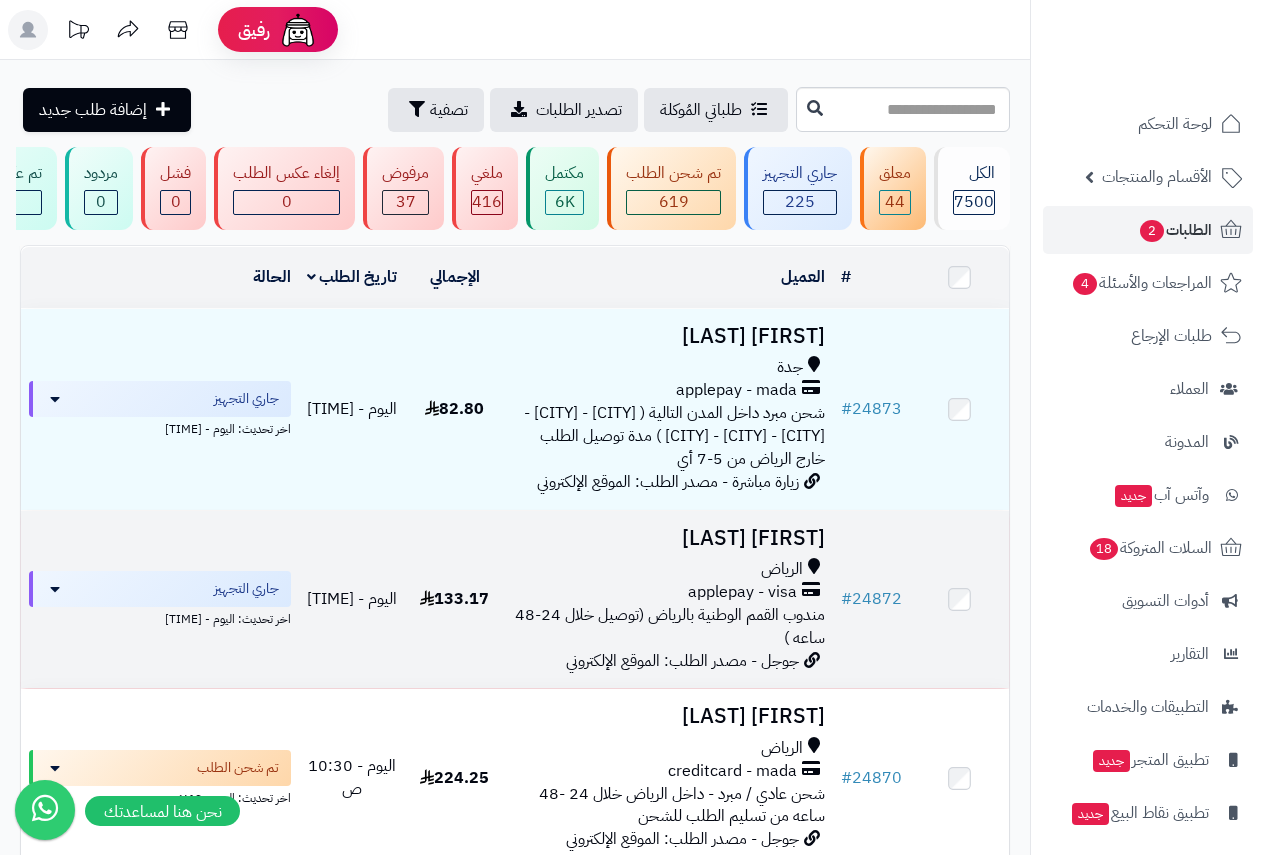 click on "Hala Alshammari
الرياض
applepay - visa
مندوب القمم الوطنية بالرياض (توصيل خلال 24-48 ساعه )
جوجل       -
مصدر الطلب:
الموقع الإلكتروني" at bounding box center [668, 600] 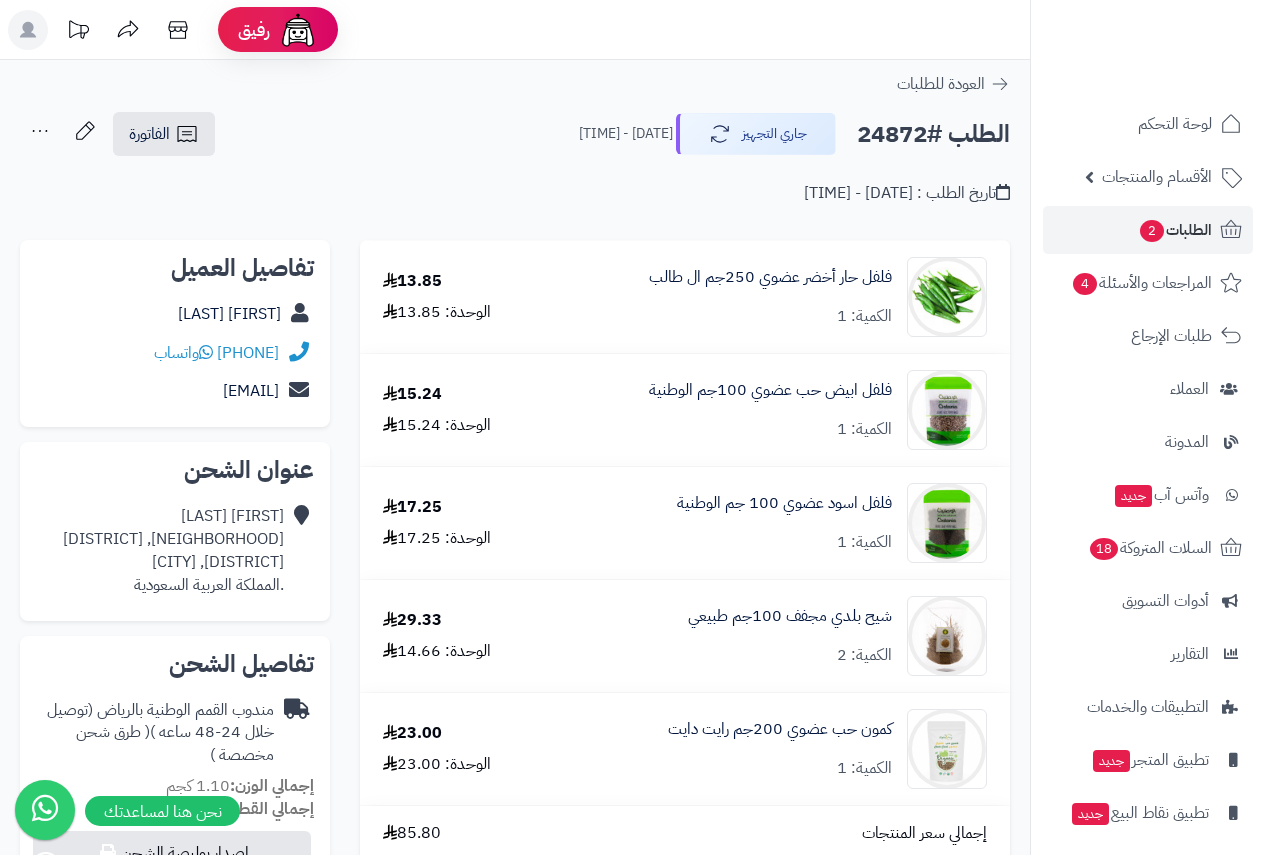 scroll, scrollTop: 0, scrollLeft: 0, axis: both 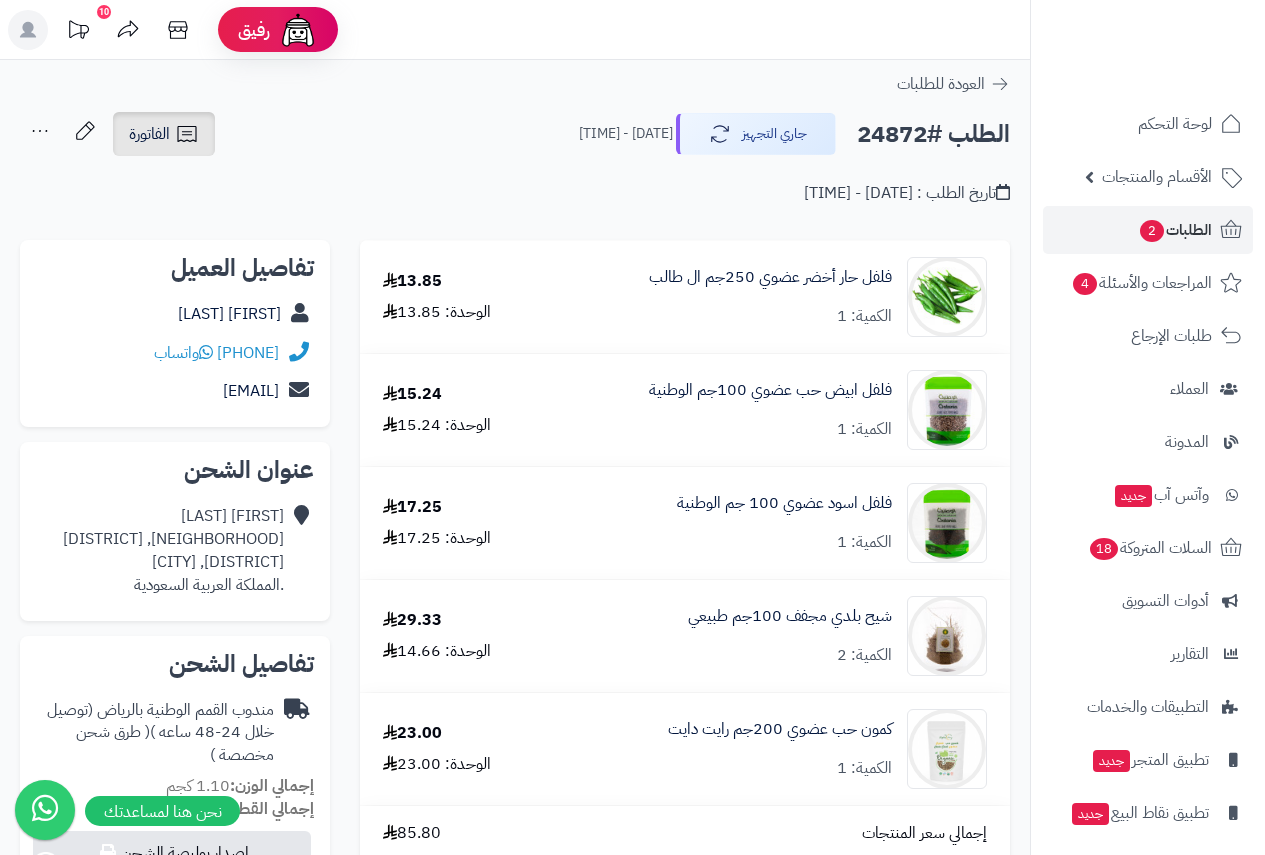 click on "الفاتورة" at bounding box center [149, 134] 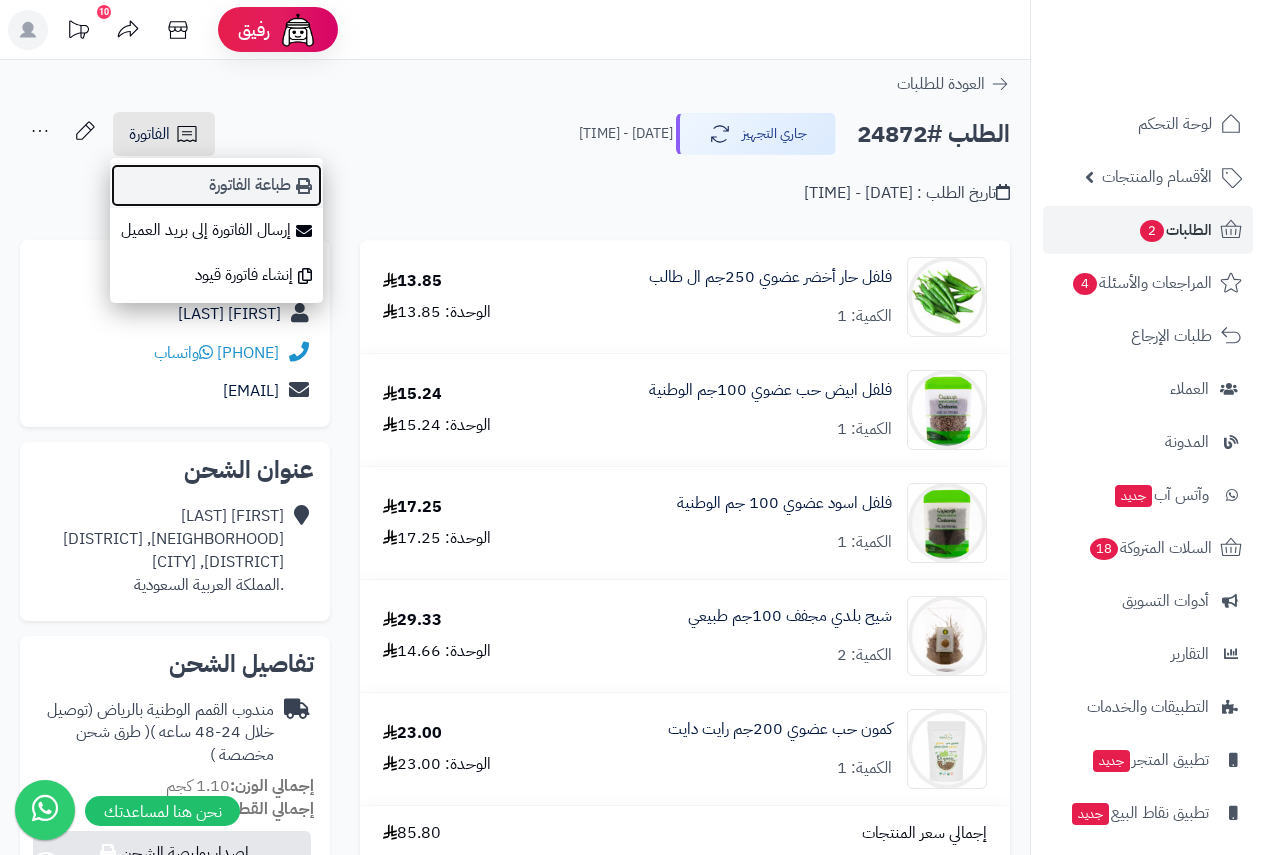 click on "طباعة الفاتورة" at bounding box center (216, 185) 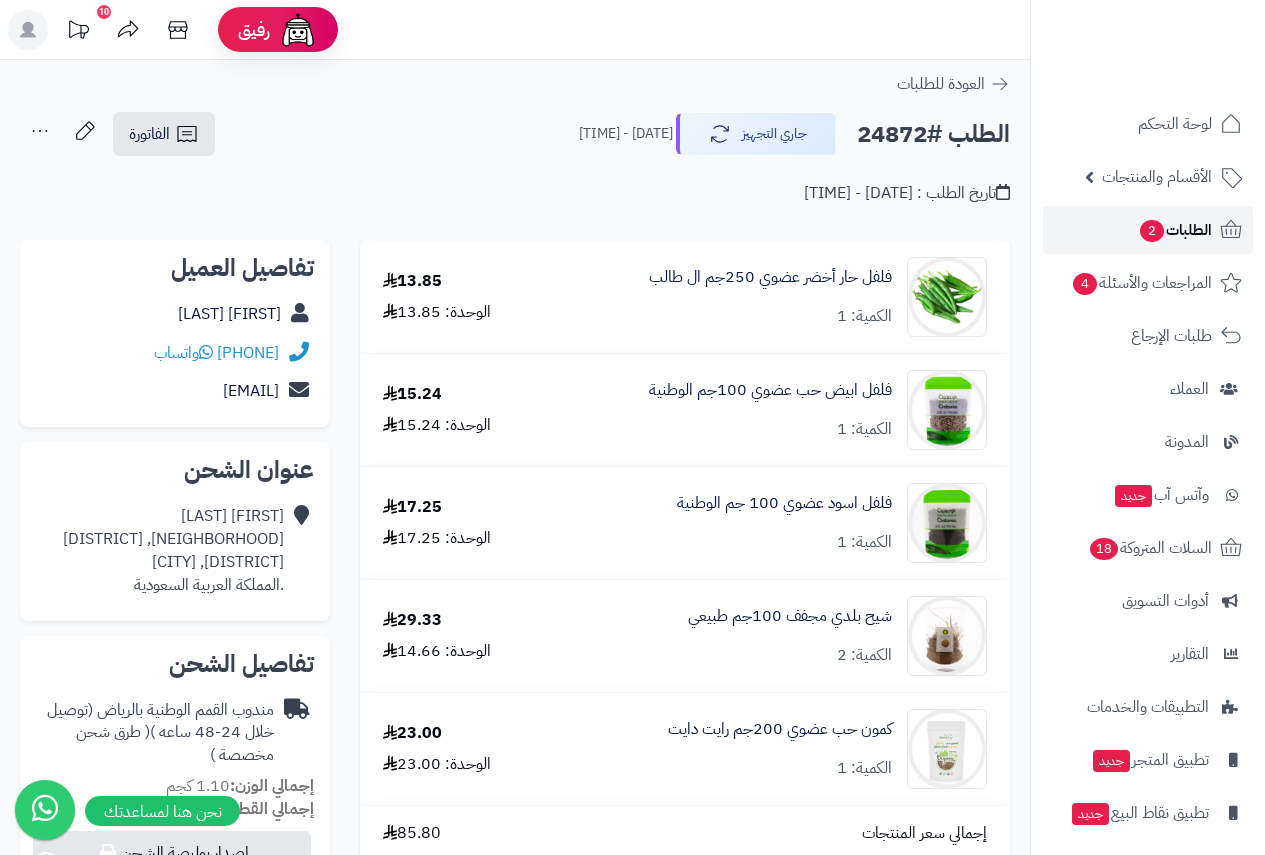click on "الطلبات  2" at bounding box center [1175, 230] 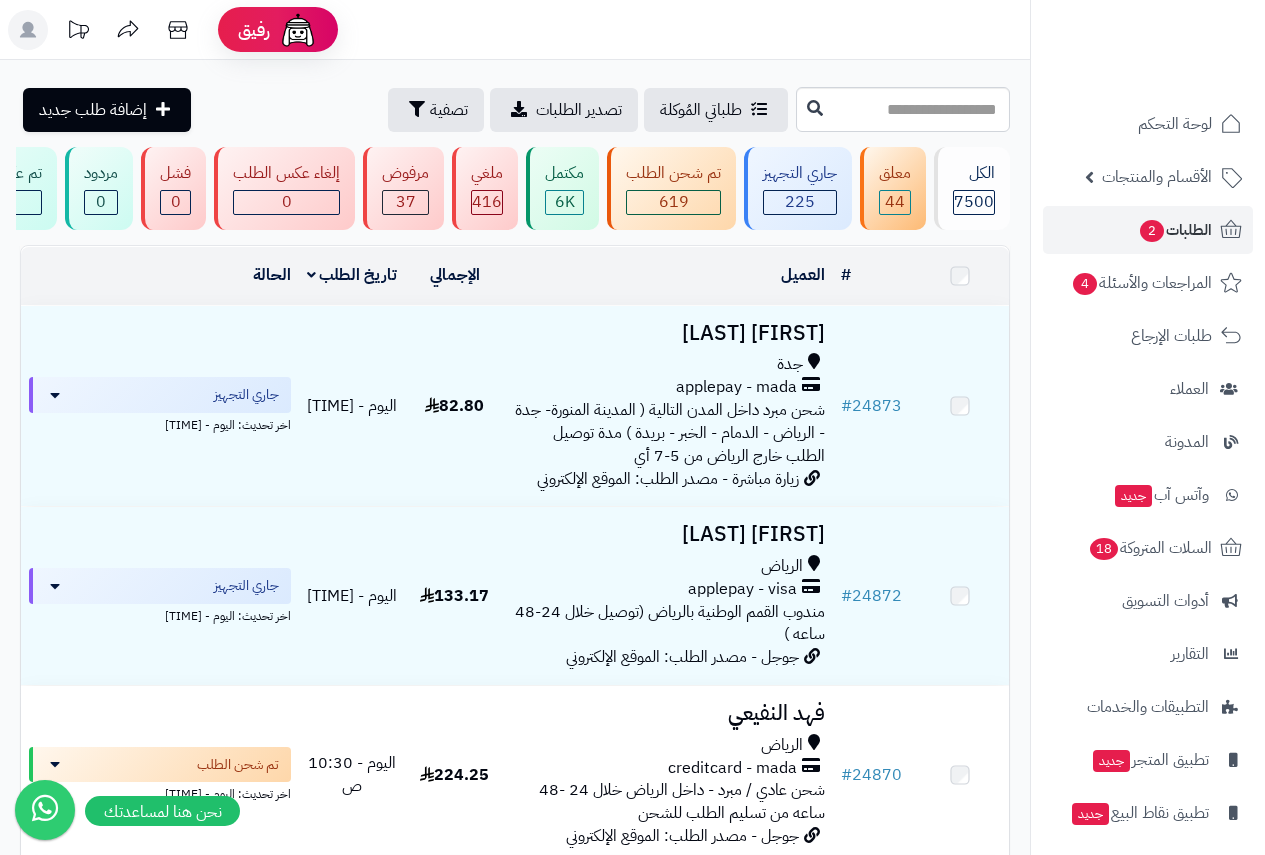 scroll, scrollTop: 0, scrollLeft: 0, axis: both 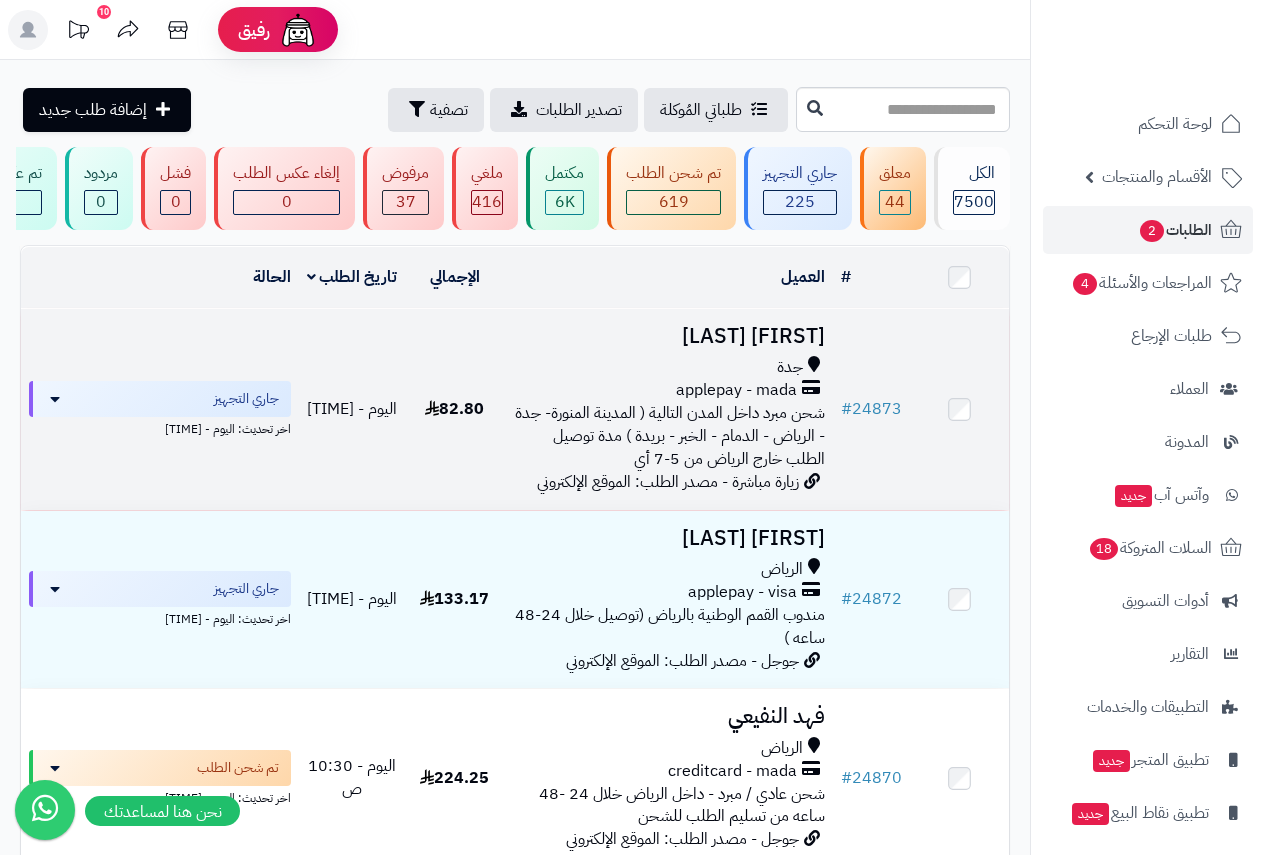 click on "applepay - mada" at bounding box center (736, 390) 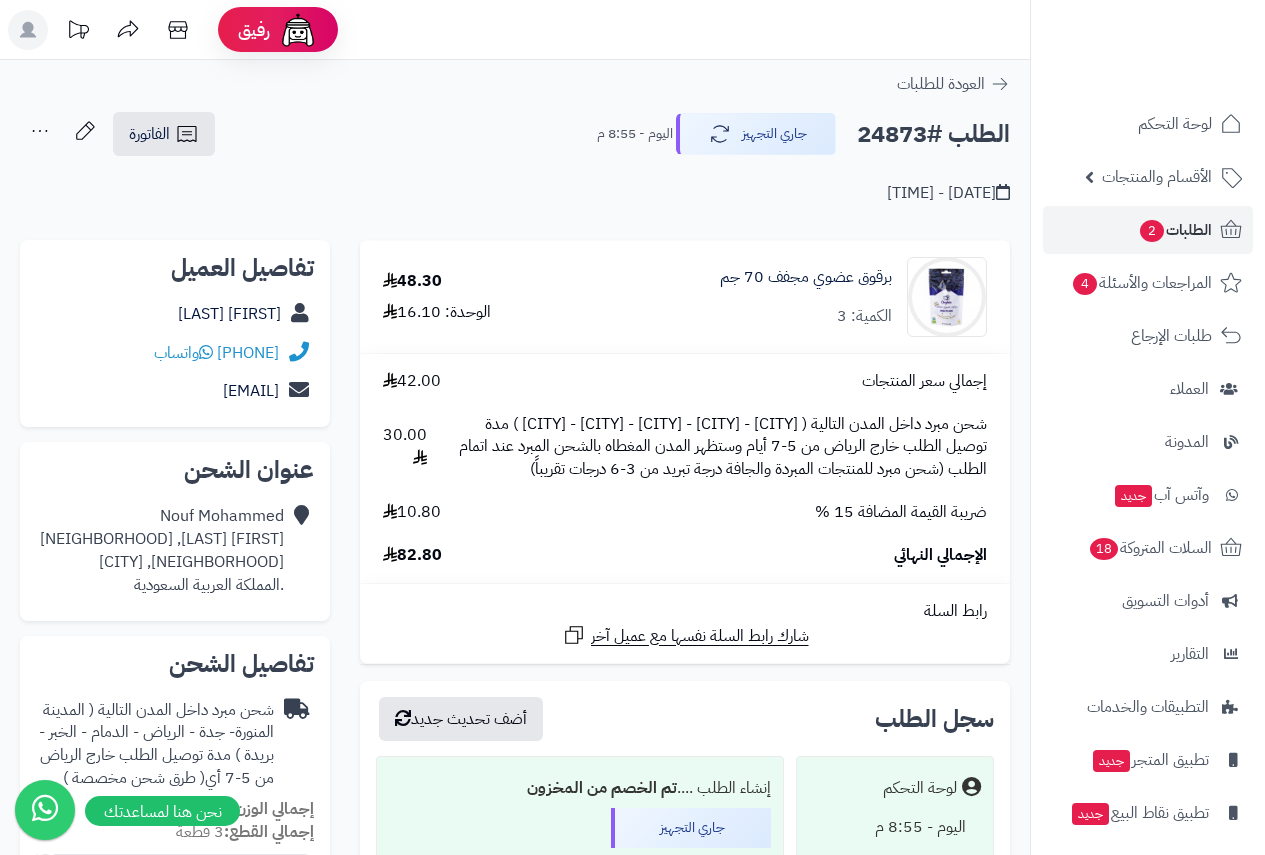scroll, scrollTop: 0, scrollLeft: 0, axis: both 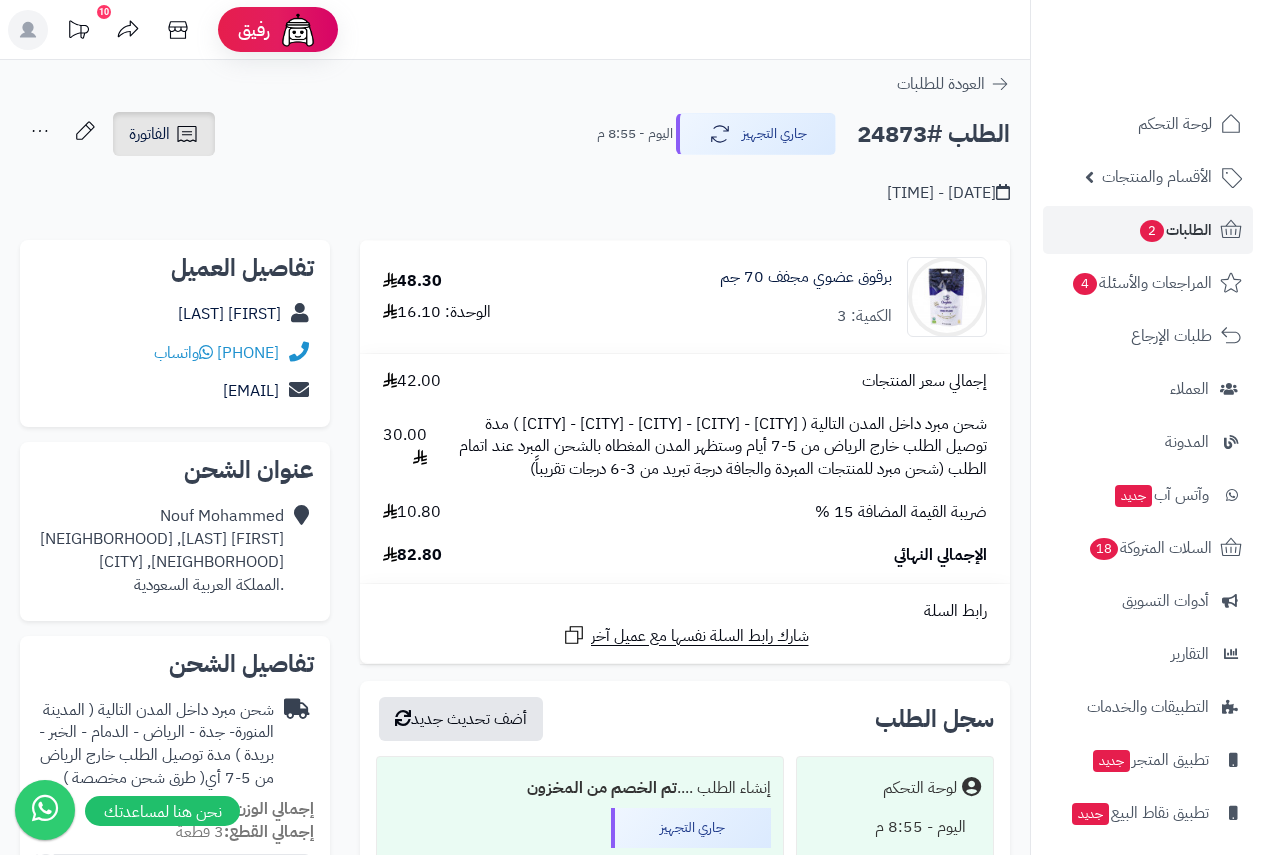 click on "الفاتورة" at bounding box center (149, 134) 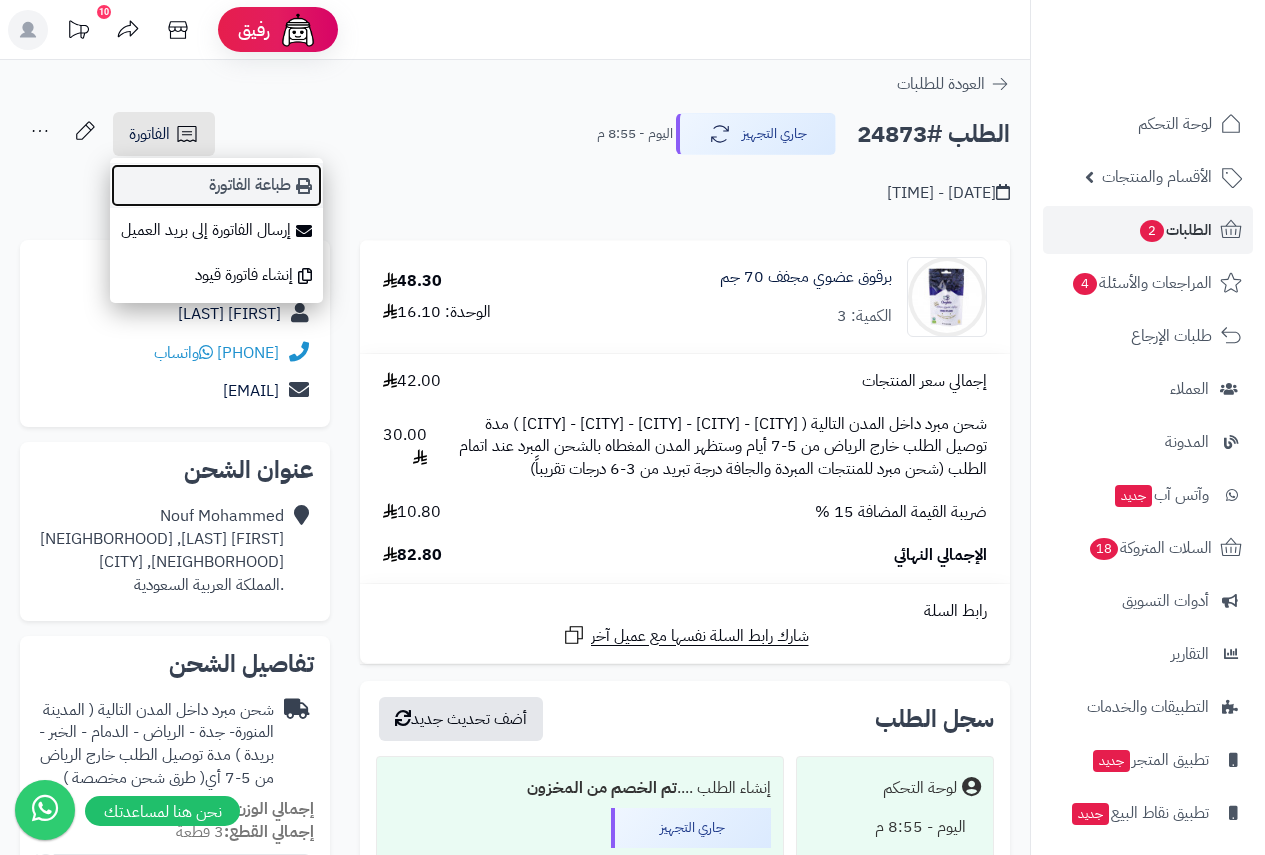 click on "طباعة الفاتورة" at bounding box center [216, 185] 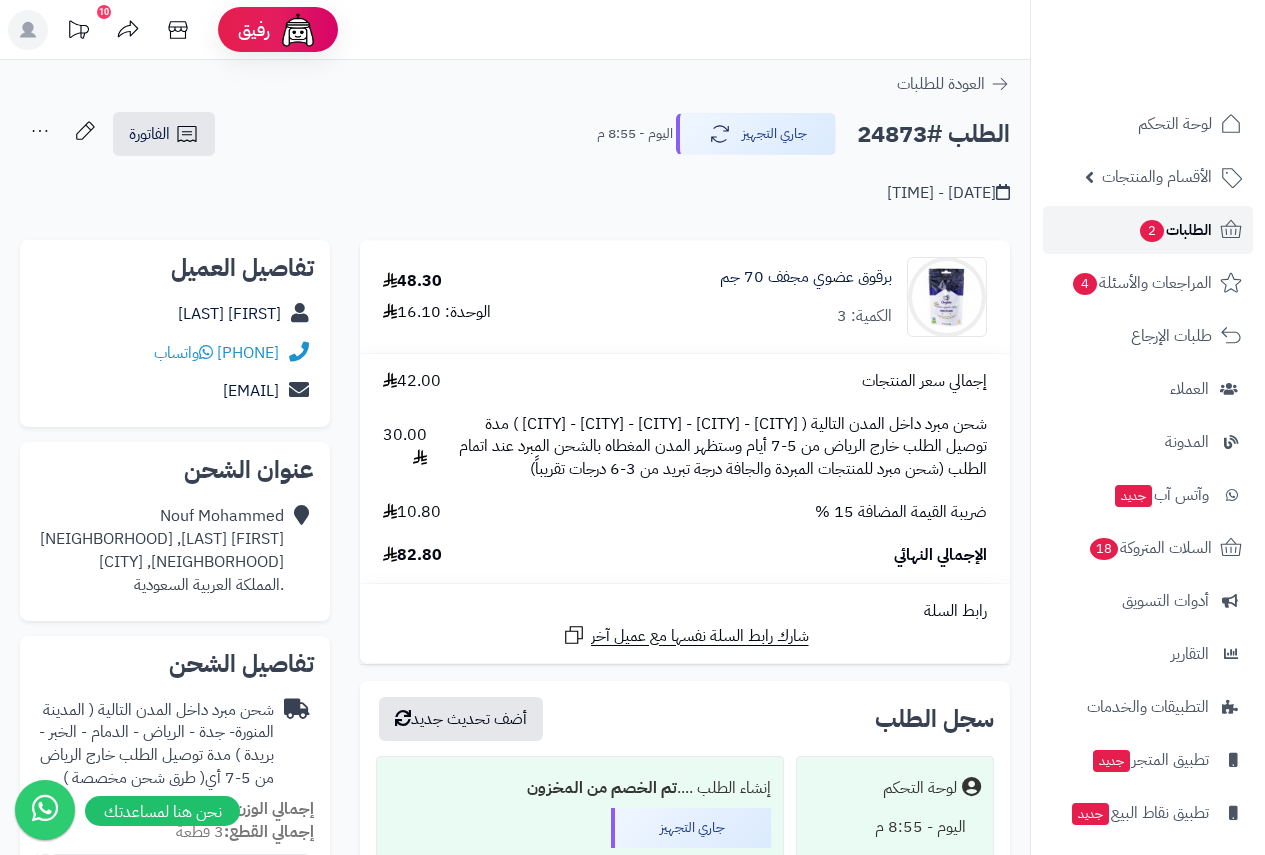 click on "الطلبات  2" at bounding box center [1175, 230] 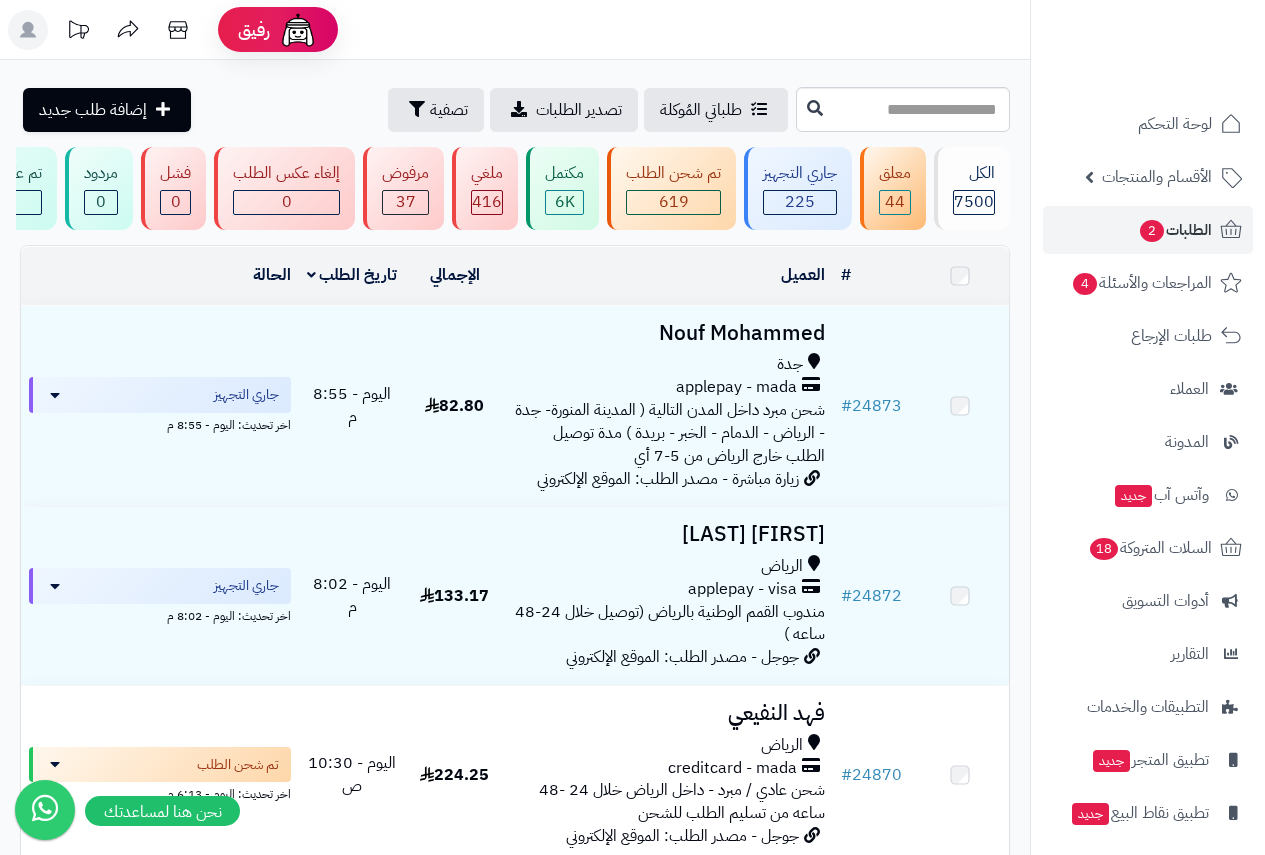 scroll, scrollTop: 0, scrollLeft: 0, axis: both 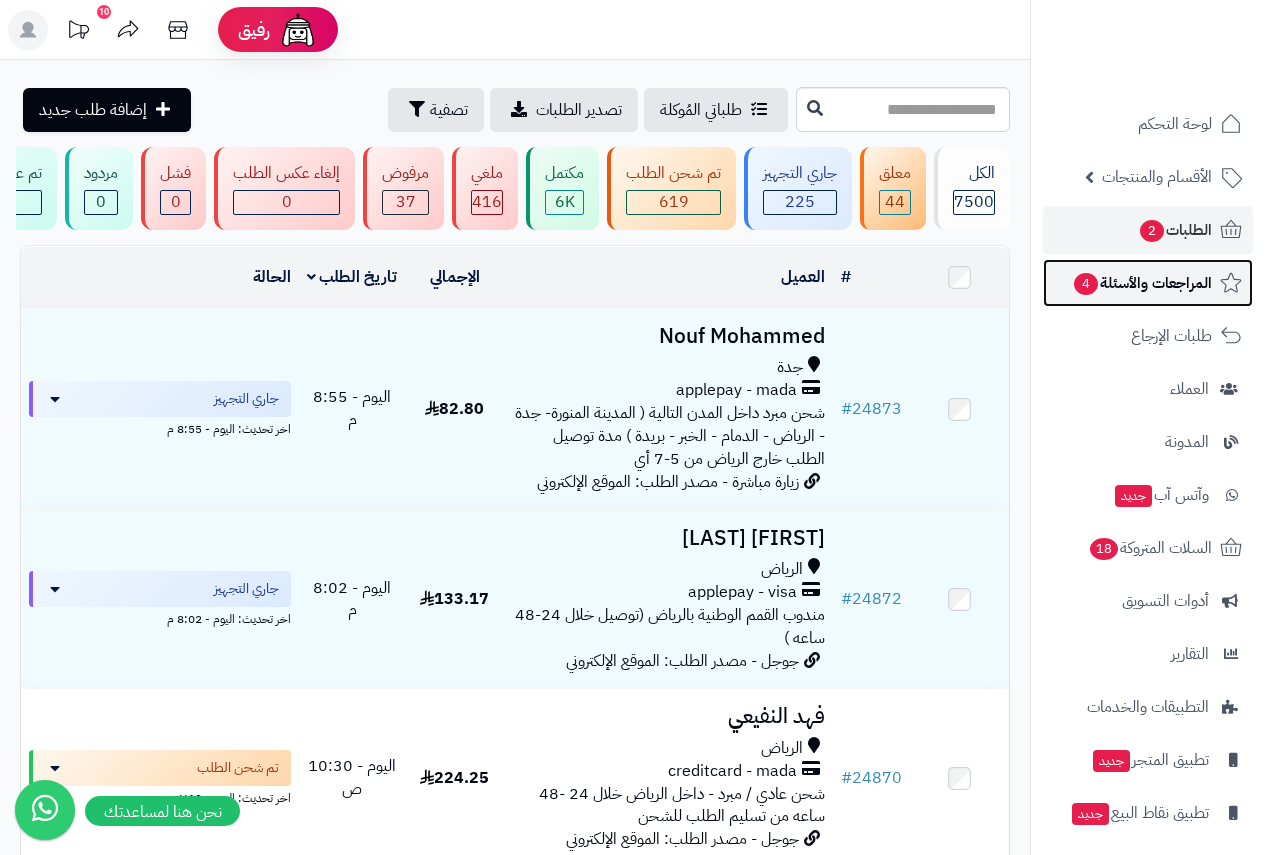 click on "المراجعات والأسئلة  4" at bounding box center (1142, 283) 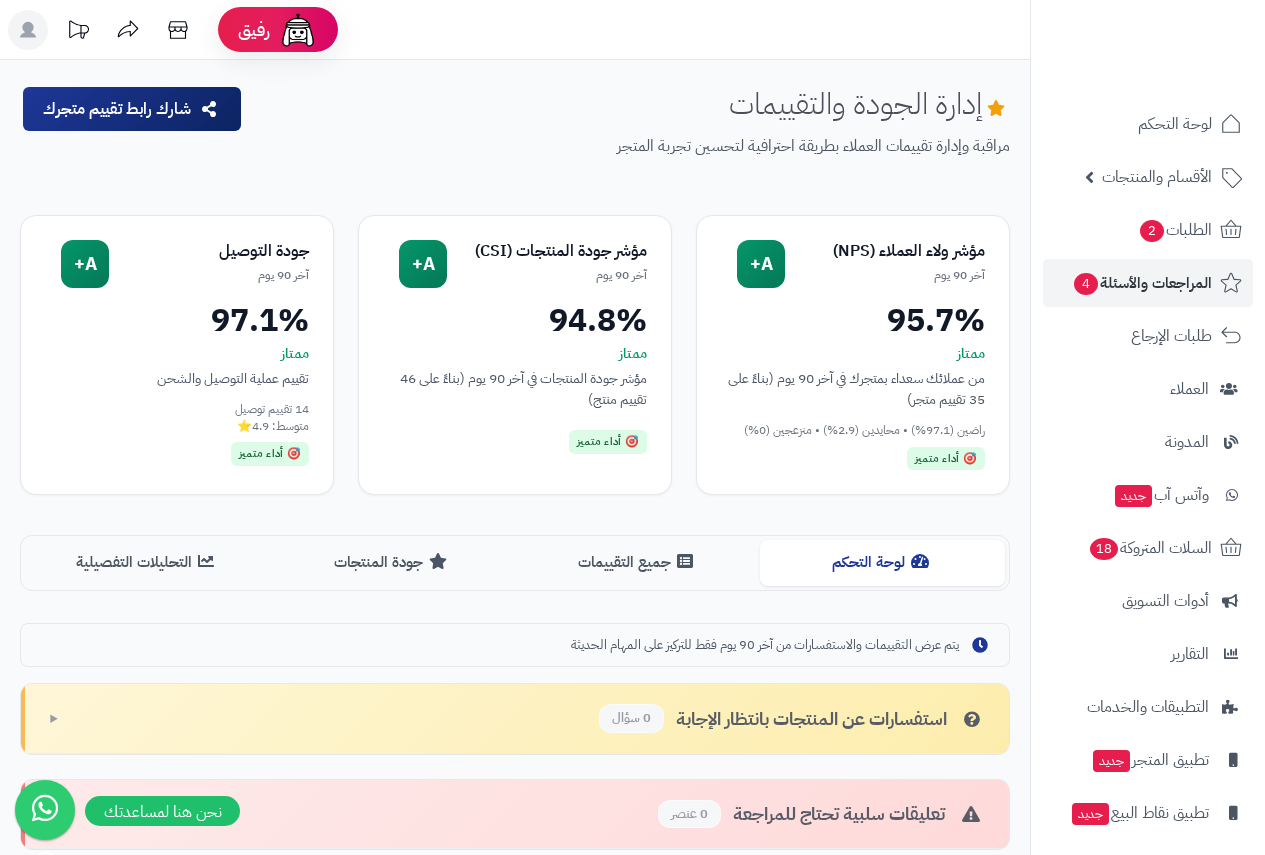 scroll, scrollTop: 0, scrollLeft: 0, axis: both 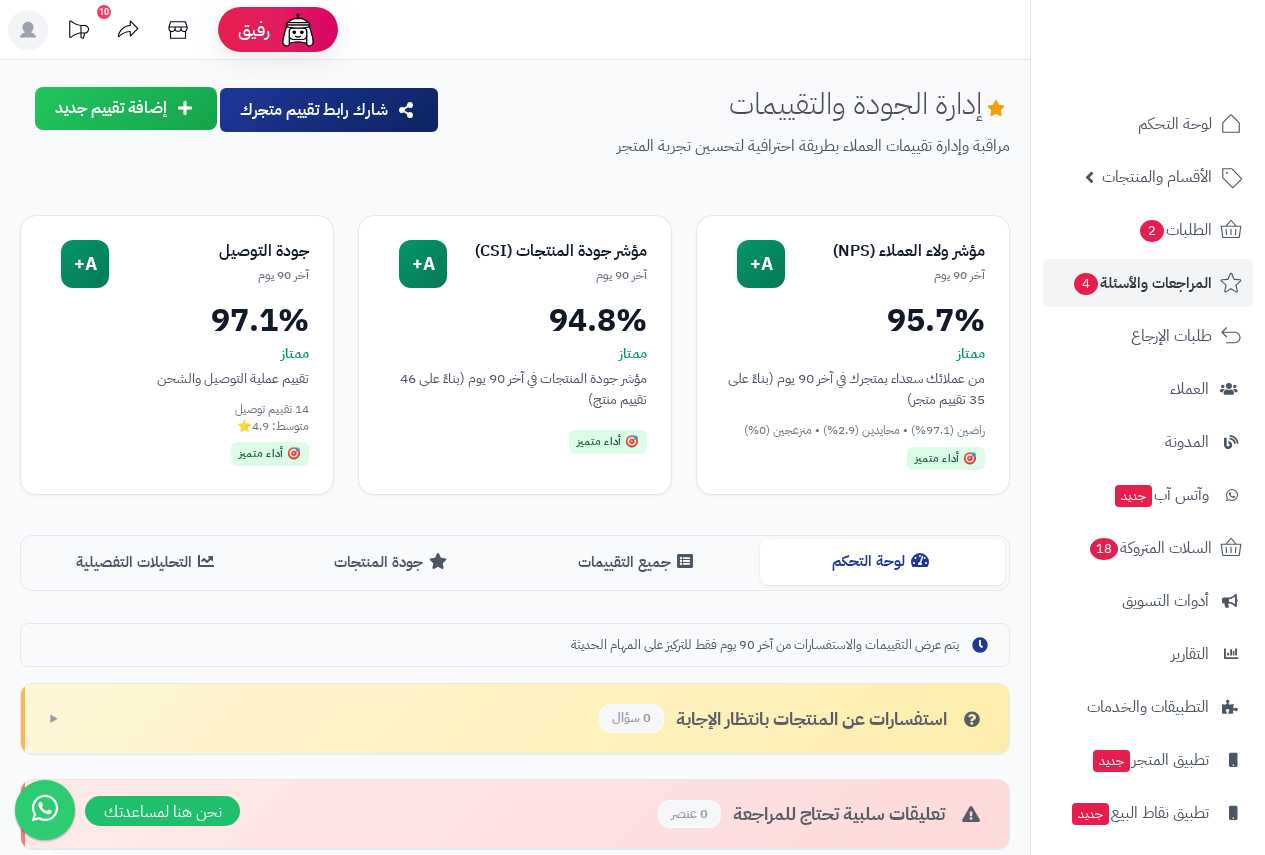 click on "لوحة التحكم" at bounding box center (882, 561) 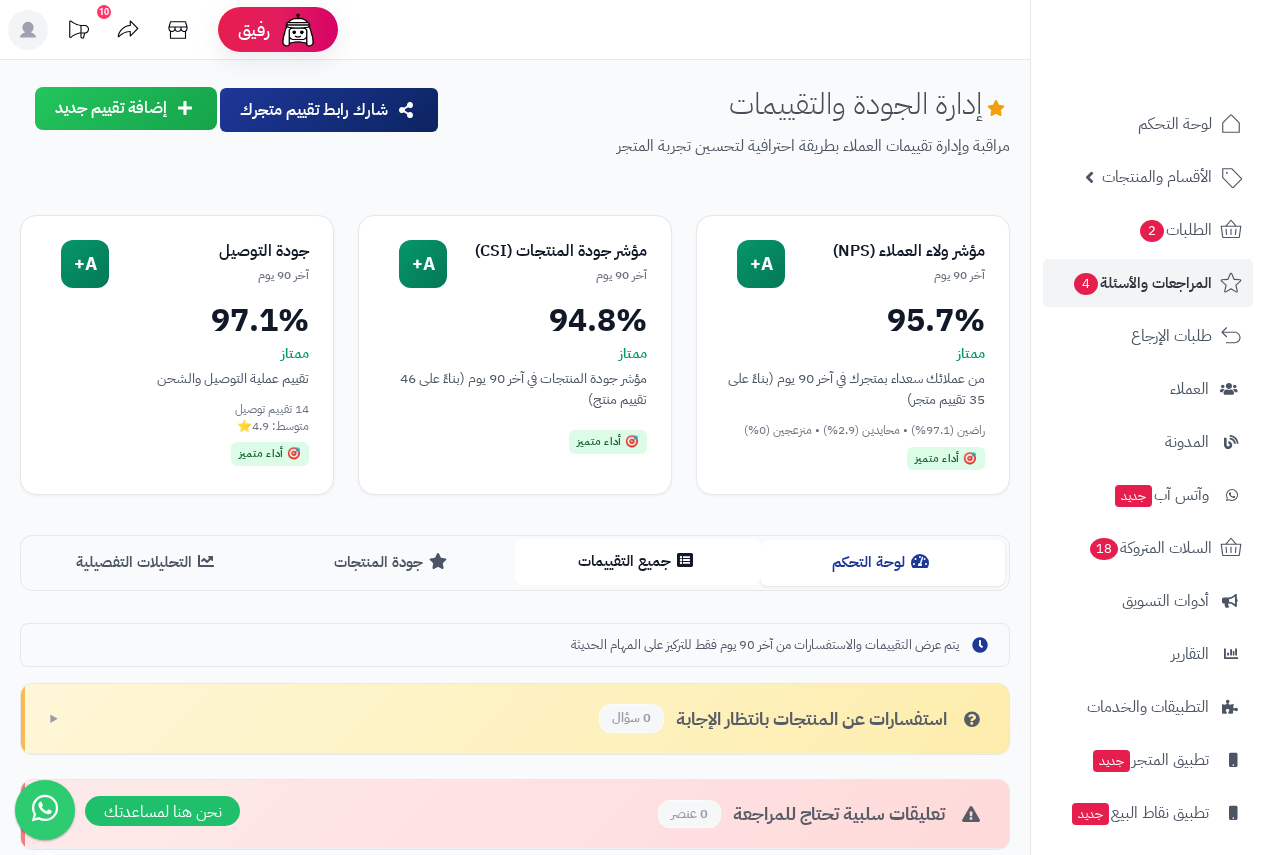 click on "جميع التقييمات" at bounding box center (637, 561) 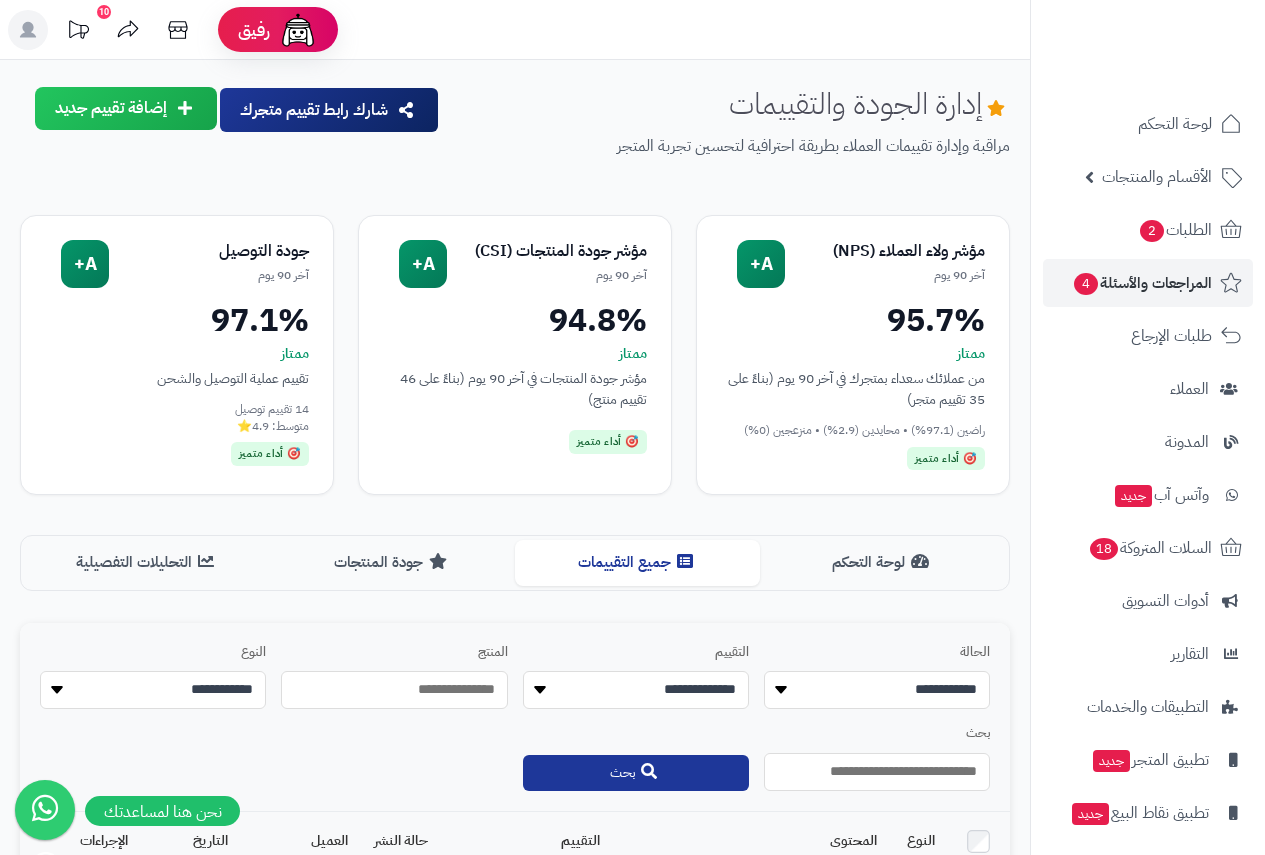 click on "المراجعات والأسئلة  4" at bounding box center (1148, 283) 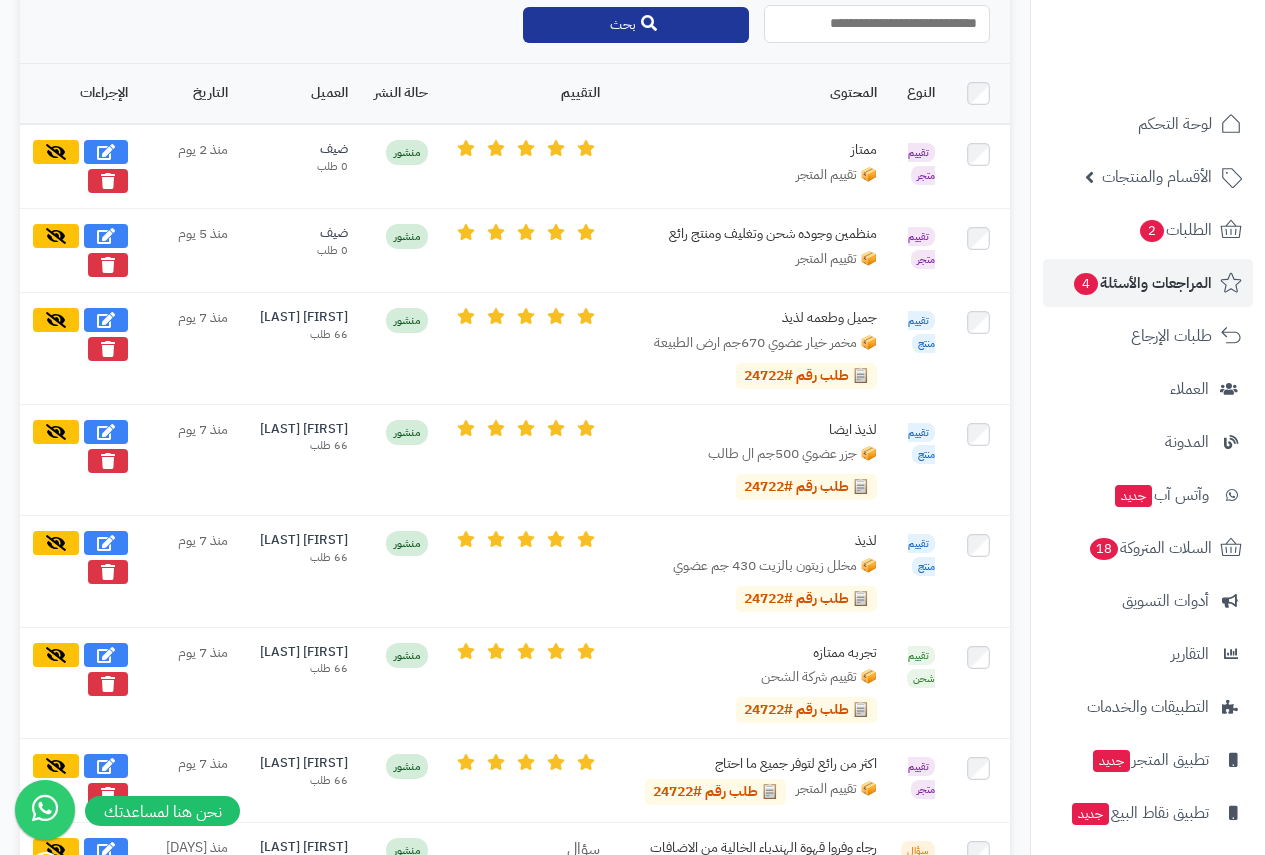 click at bounding box center [877, 24] 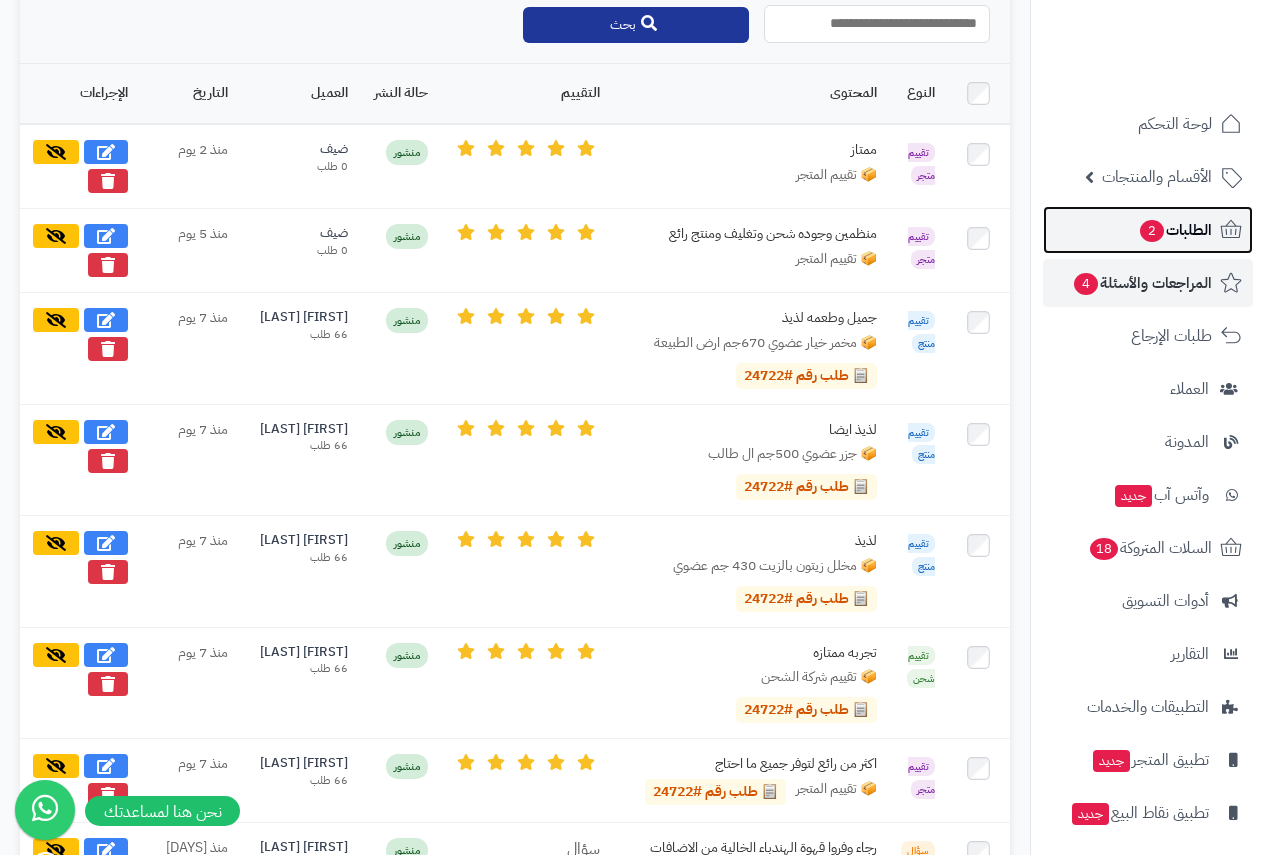 click on "الطلبات  2" at bounding box center (1175, 230) 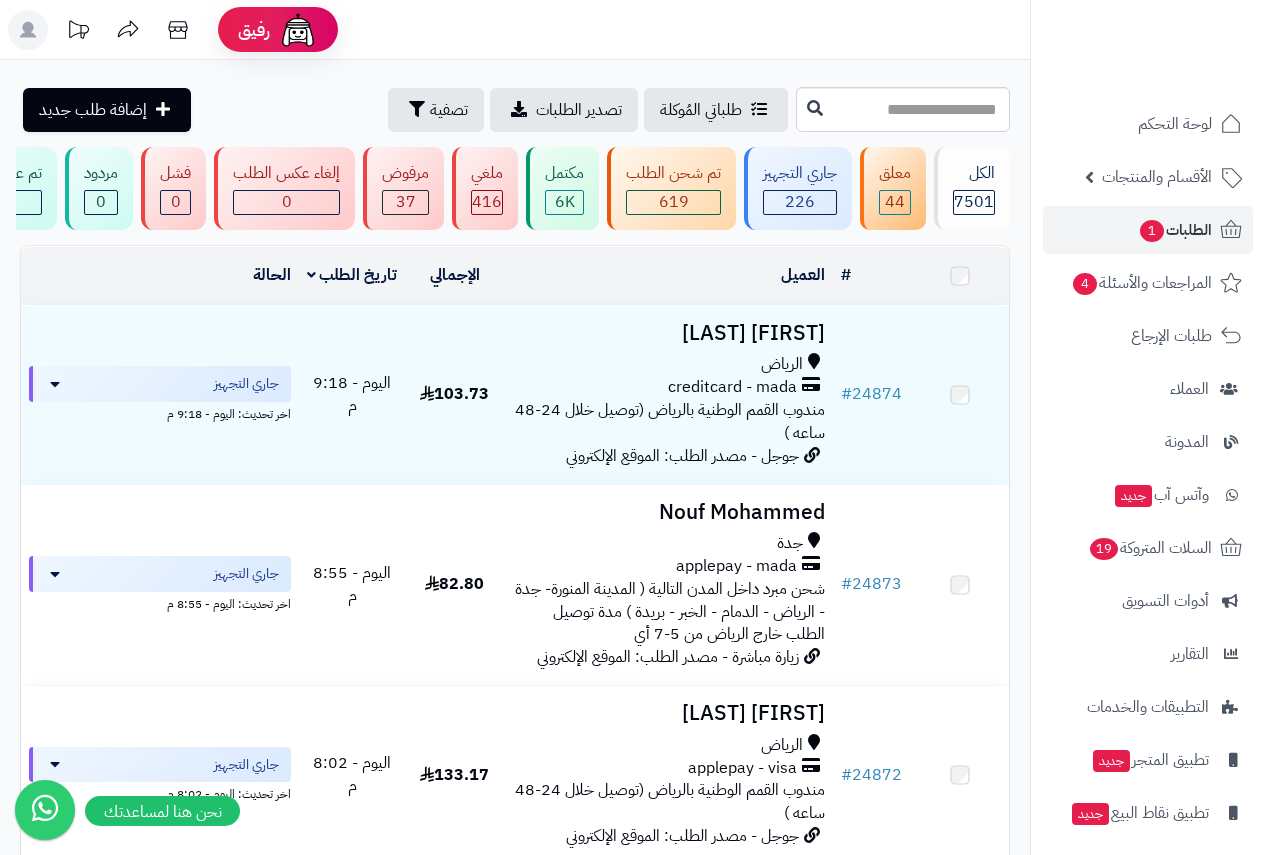 scroll, scrollTop: 0, scrollLeft: 0, axis: both 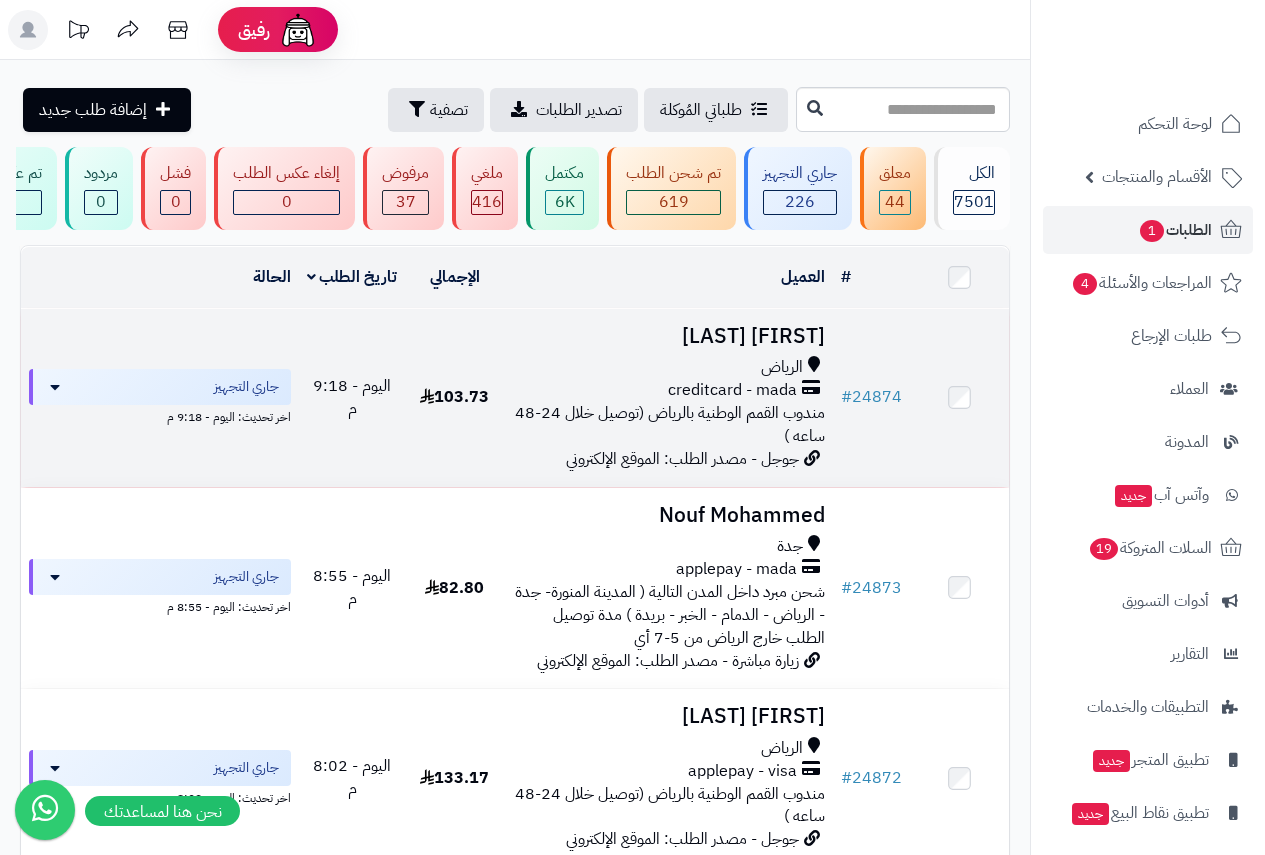 click on "creditcard - mada" at bounding box center (668, 390) 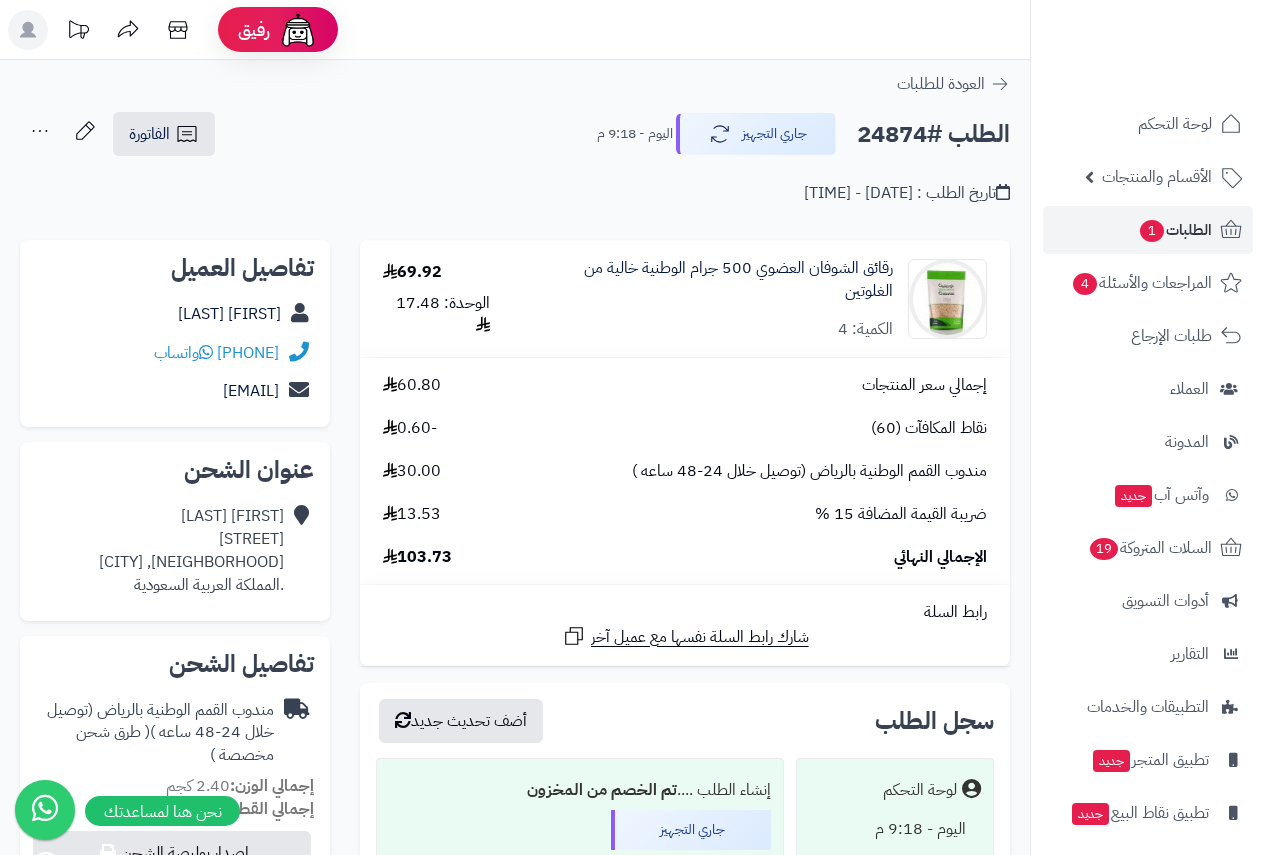 scroll, scrollTop: 0, scrollLeft: 0, axis: both 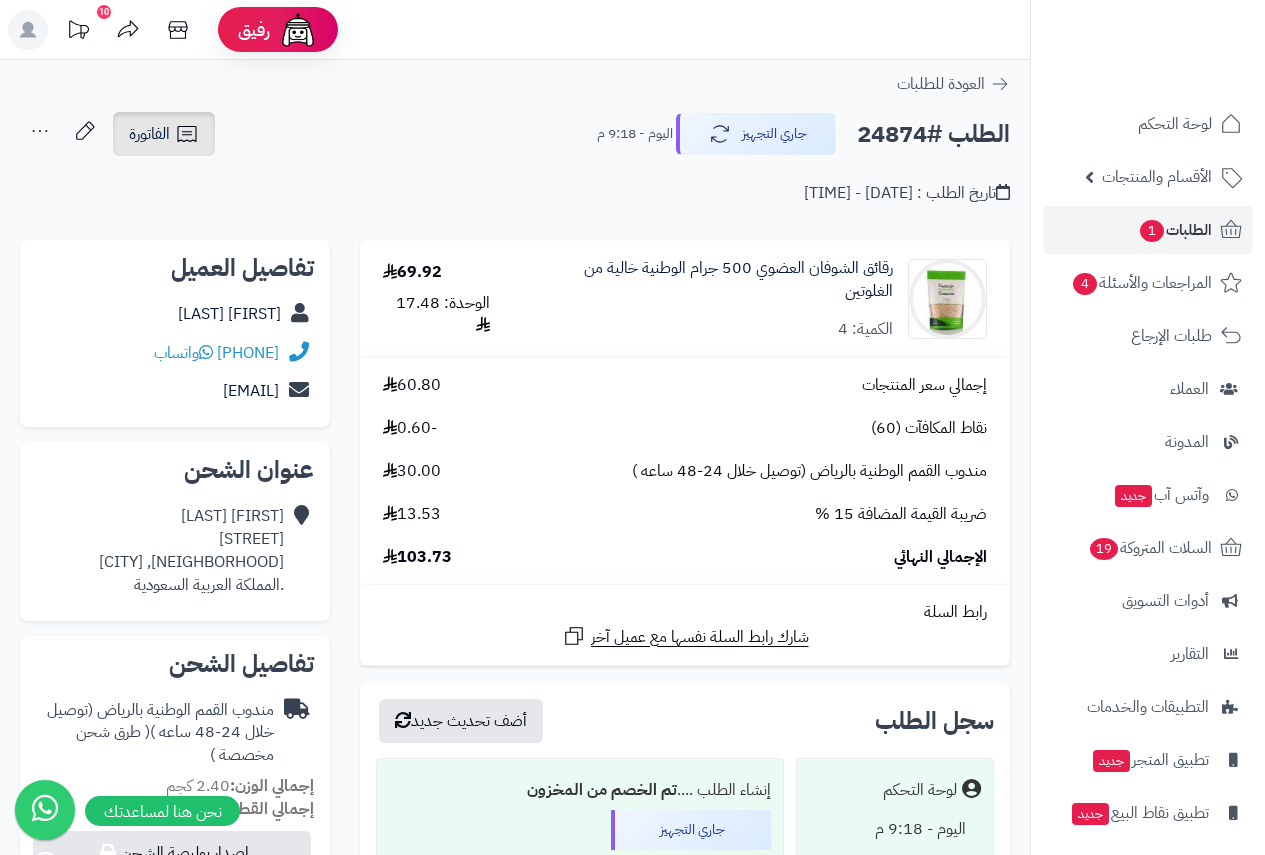 click 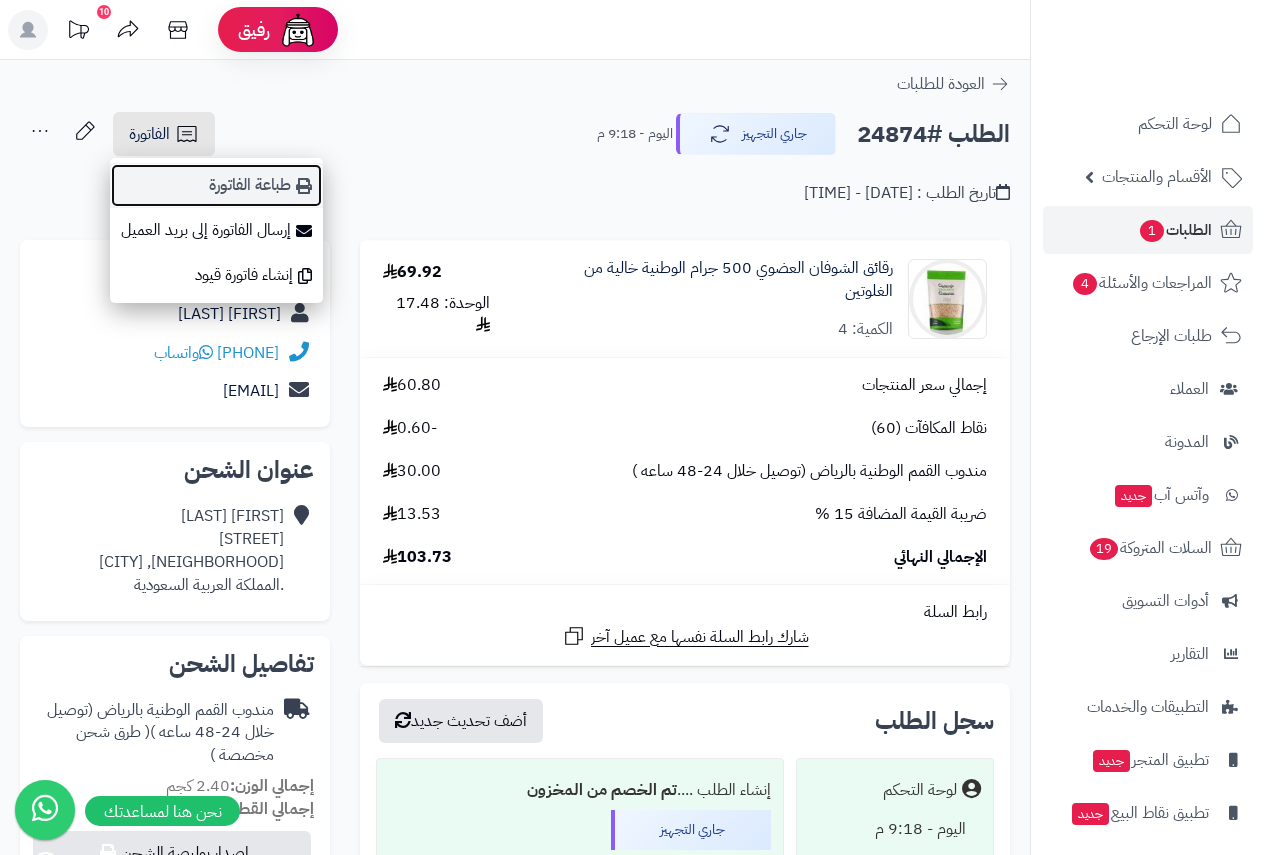 click on "طباعة الفاتورة" at bounding box center [216, 185] 